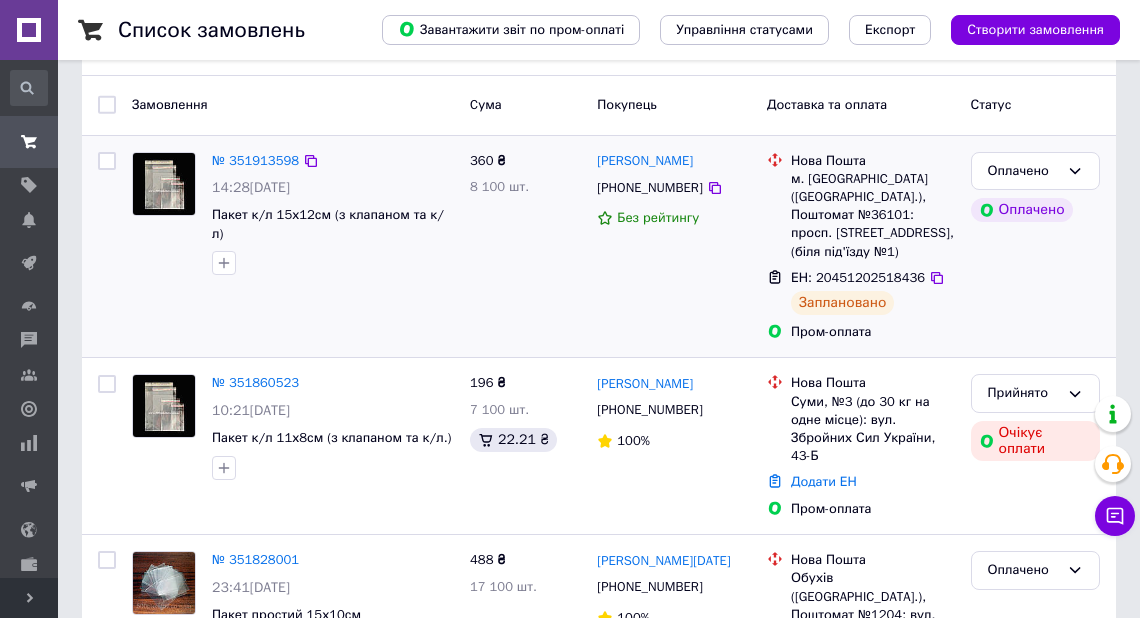 scroll, scrollTop: 0, scrollLeft: 0, axis: both 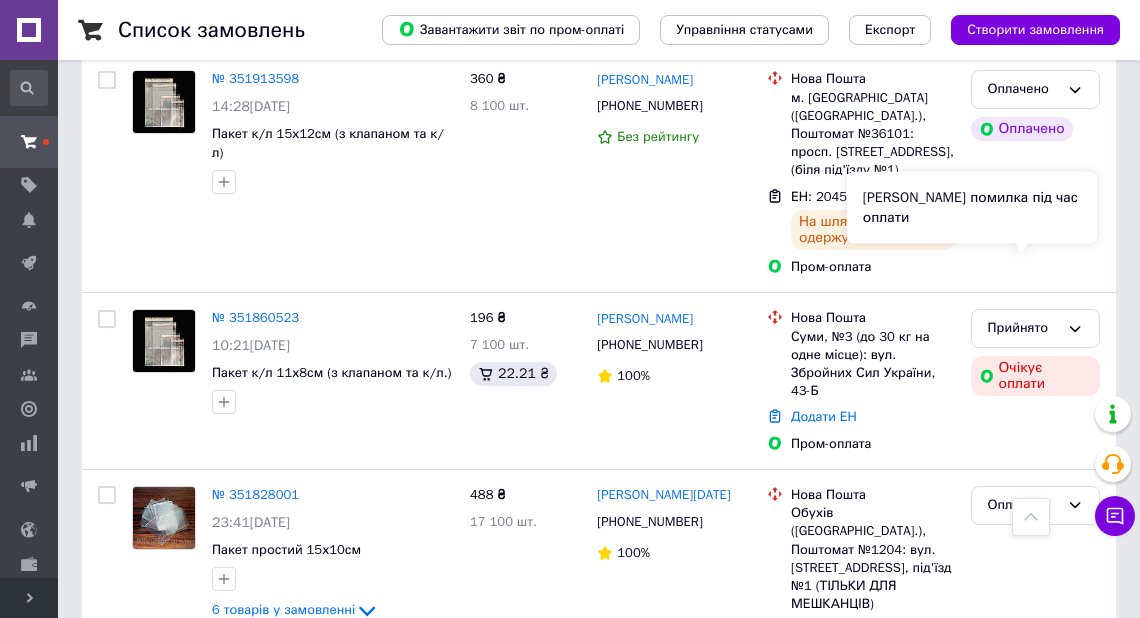 click on "Сталася помилка під час оплати" at bounding box center (972, 208) 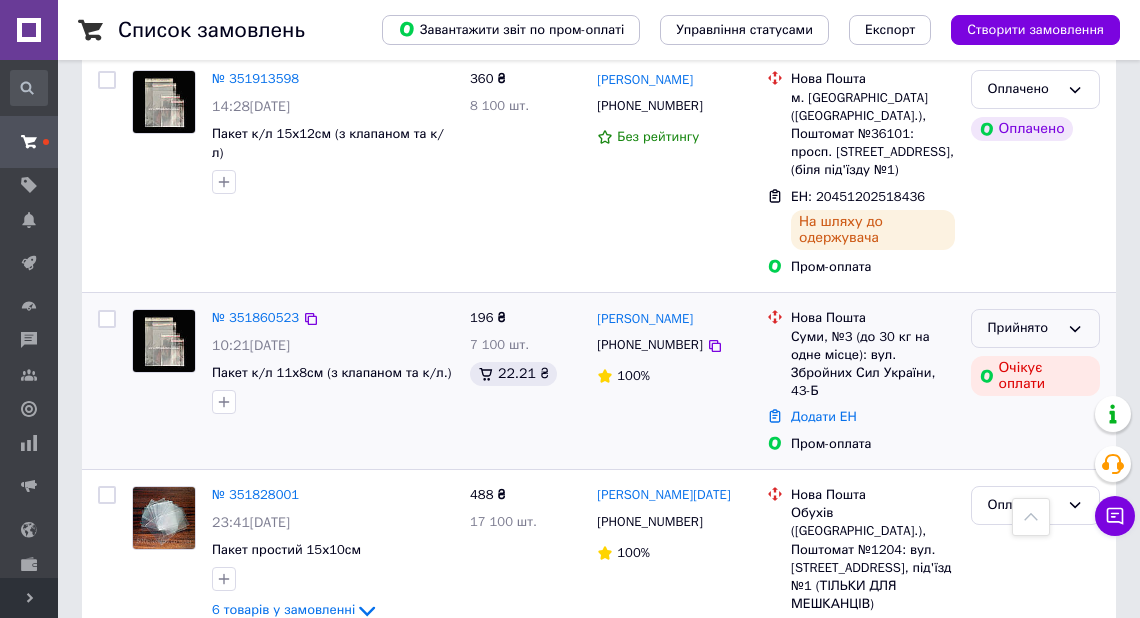 click on "Прийнято" at bounding box center [1035, 328] 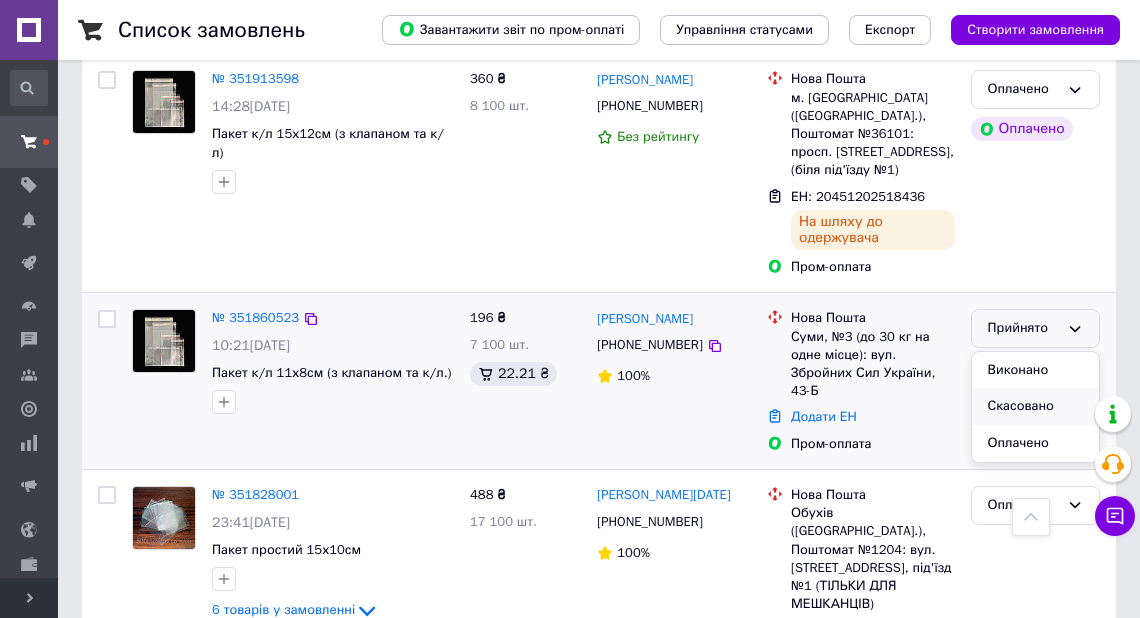 click on "Скасовано" at bounding box center (1035, 406) 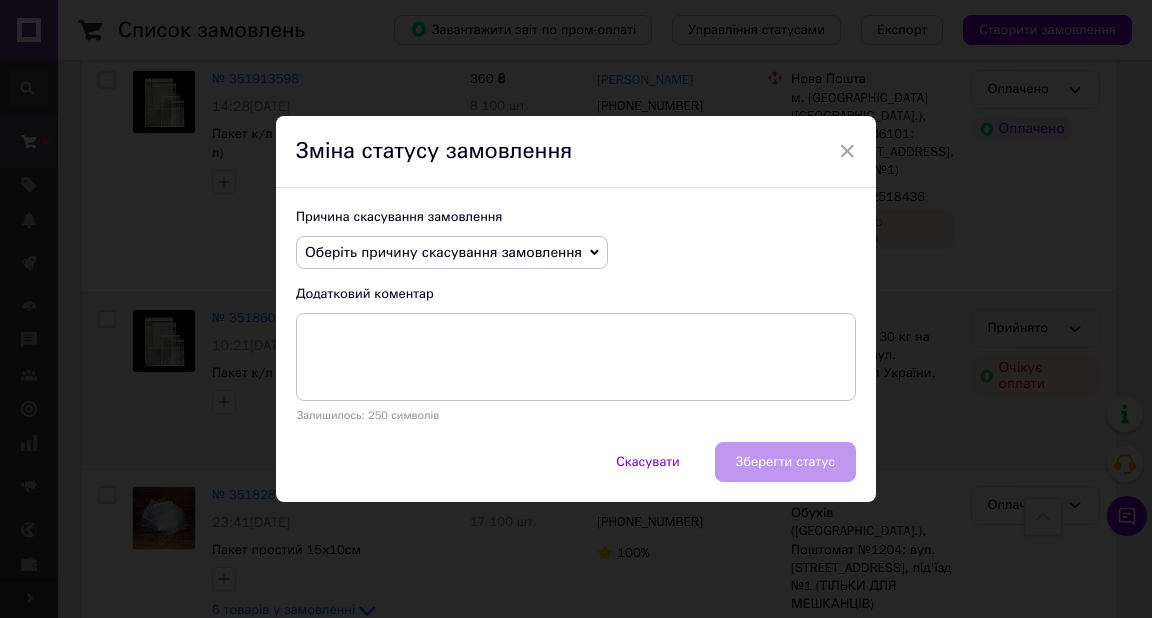 click on "Оберіть причину скасування замовлення" at bounding box center [443, 252] 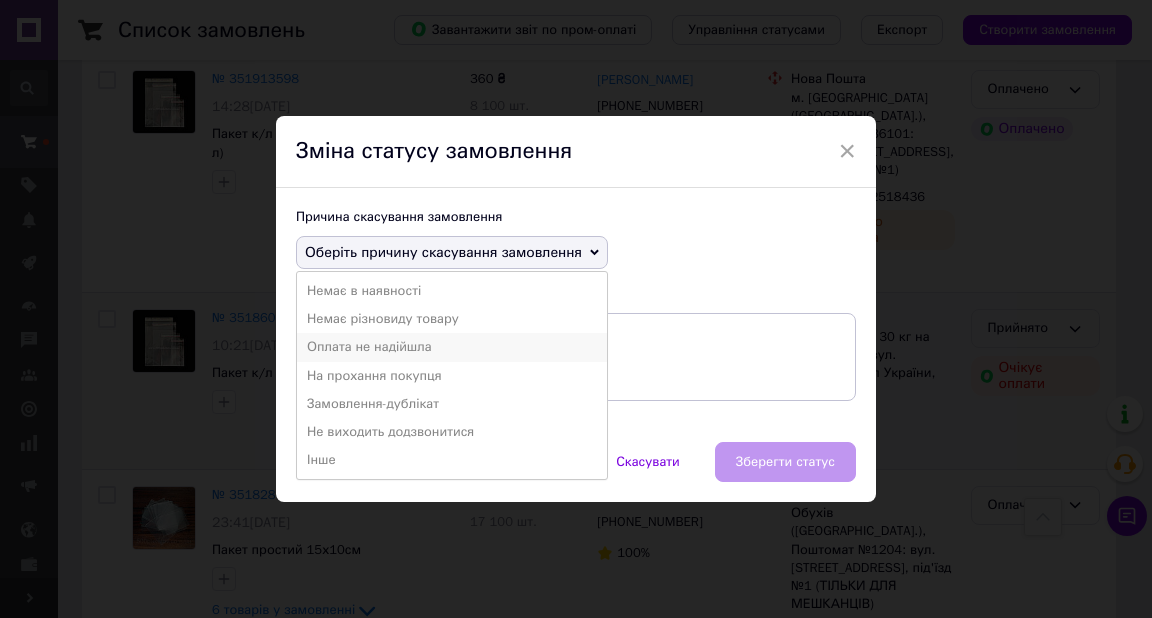 click on "Оплата не надійшла" at bounding box center (452, 347) 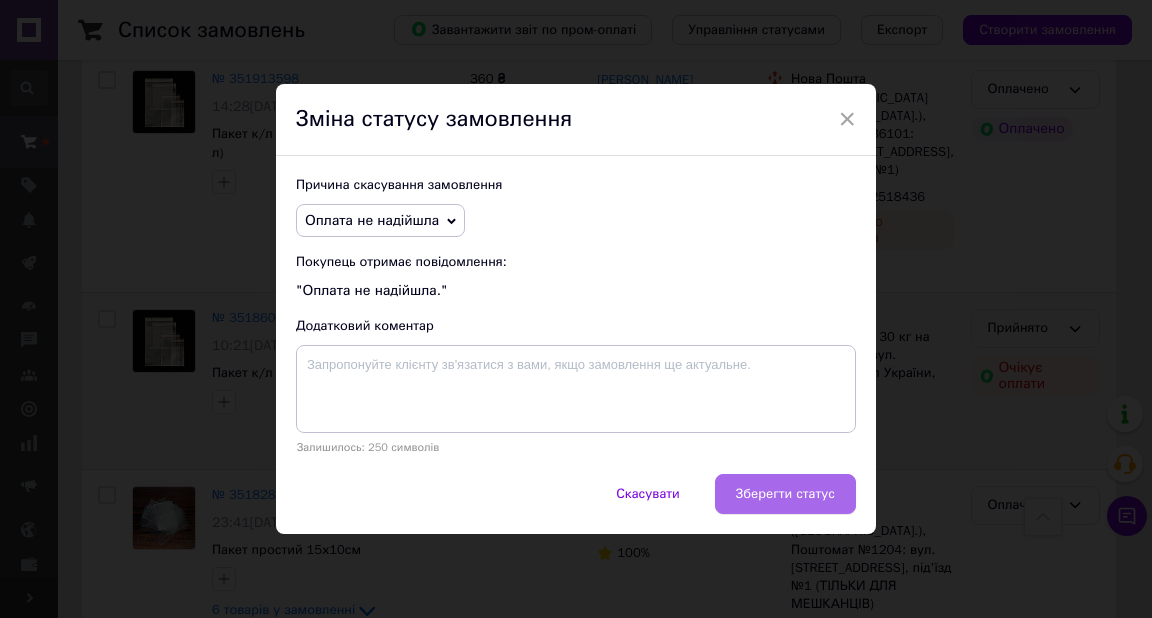 click on "Зберегти статус" at bounding box center (785, 494) 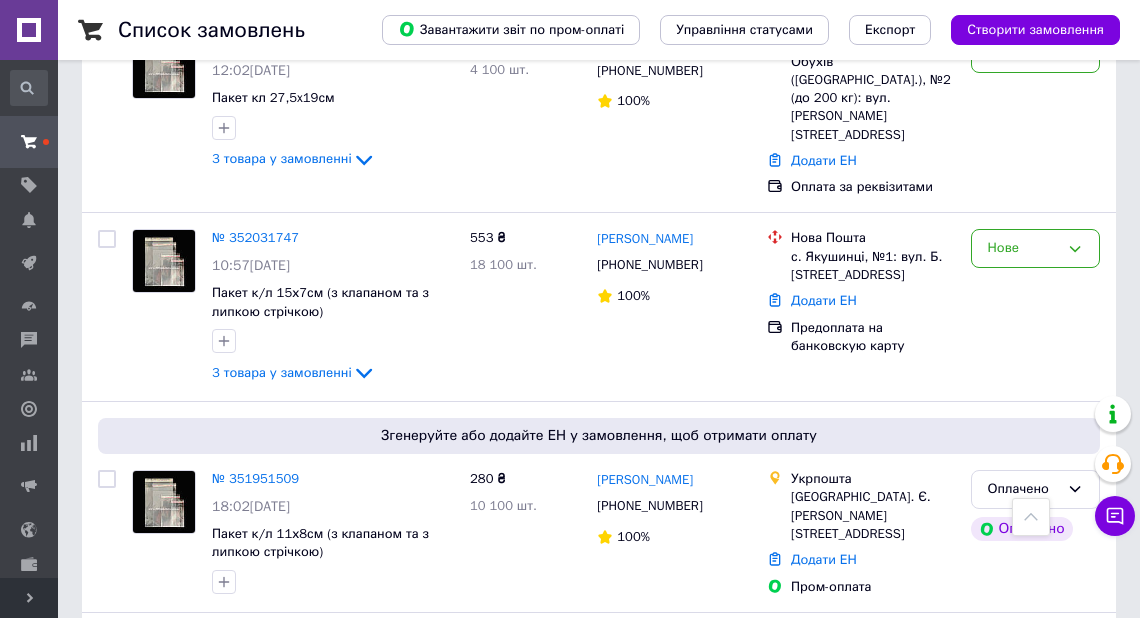scroll, scrollTop: 194, scrollLeft: 0, axis: vertical 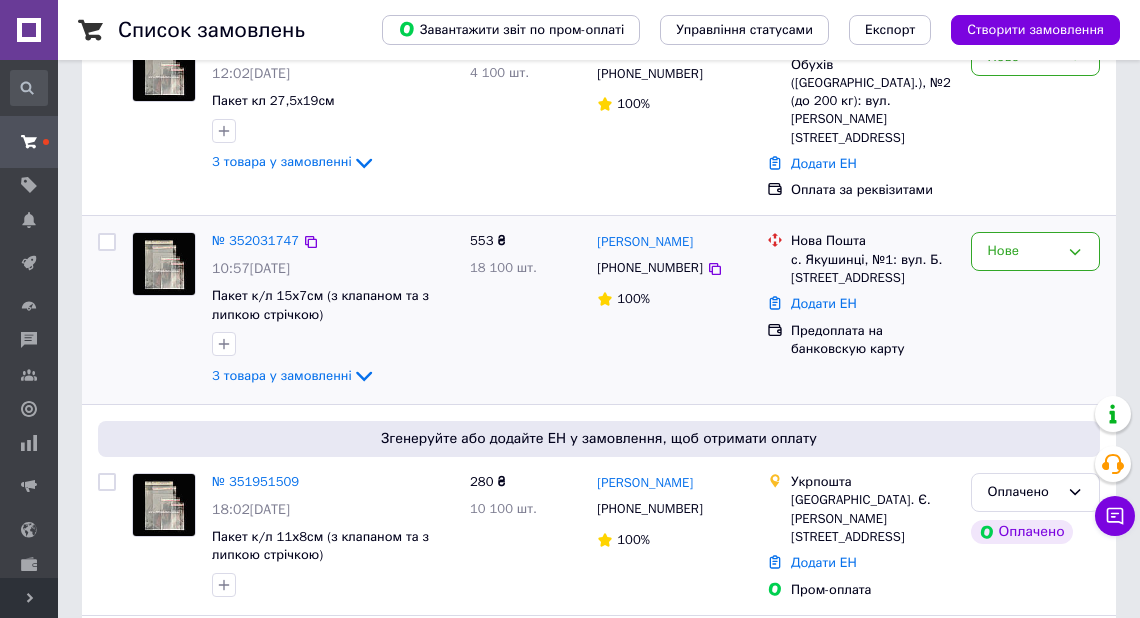 click at bounding box center (164, 264) 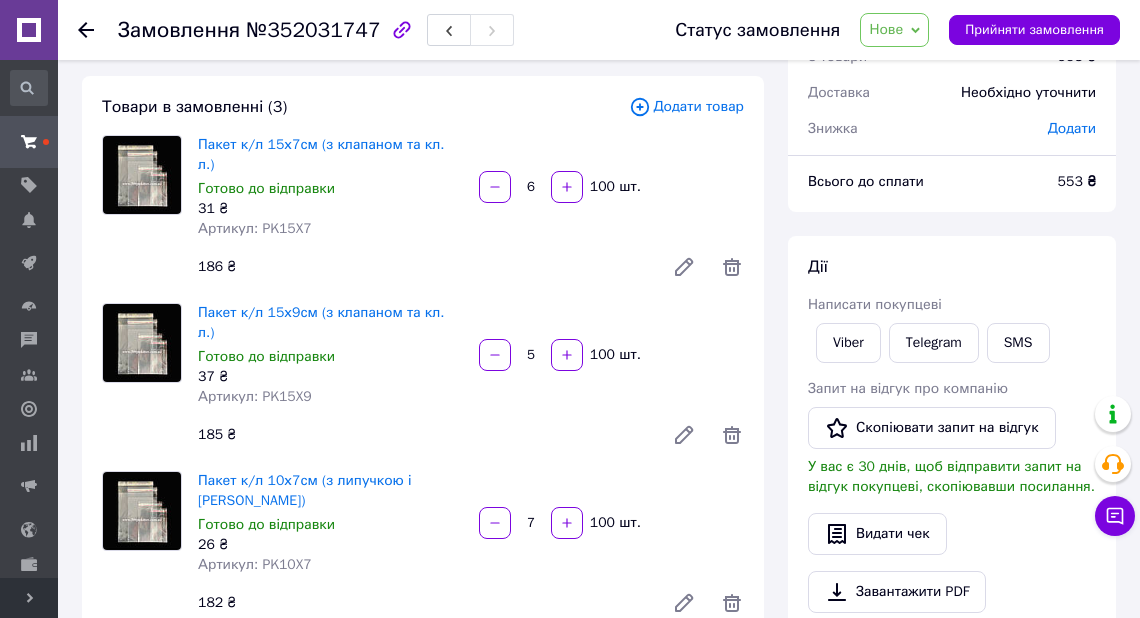 scroll, scrollTop: 0, scrollLeft: 0, axis: both 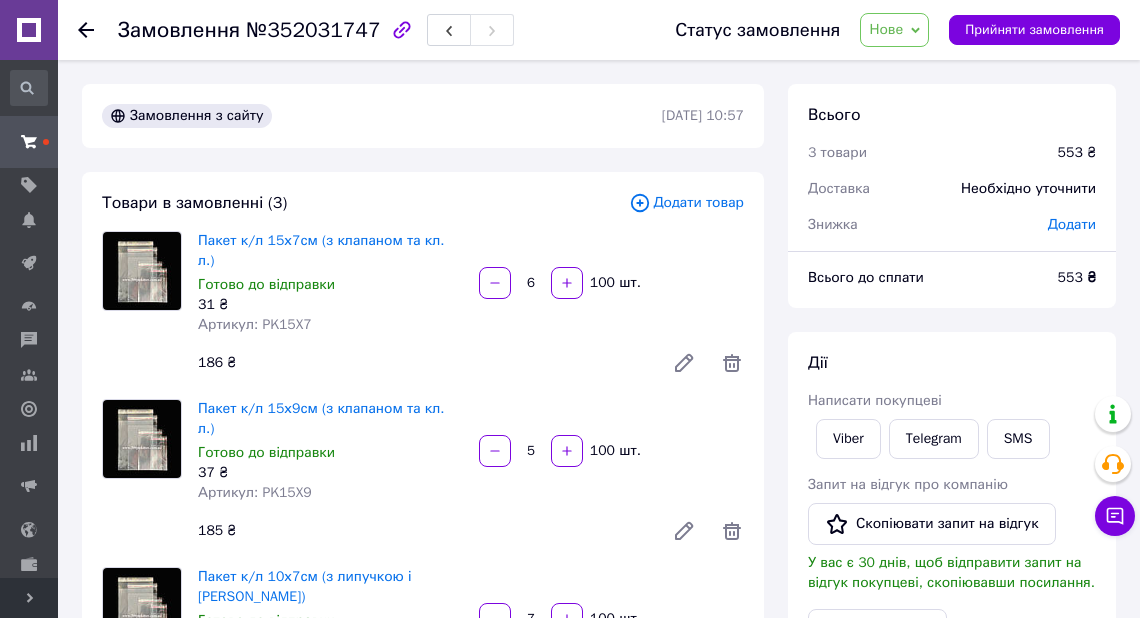 click on "Додати" at bounding box center (1072, 224) 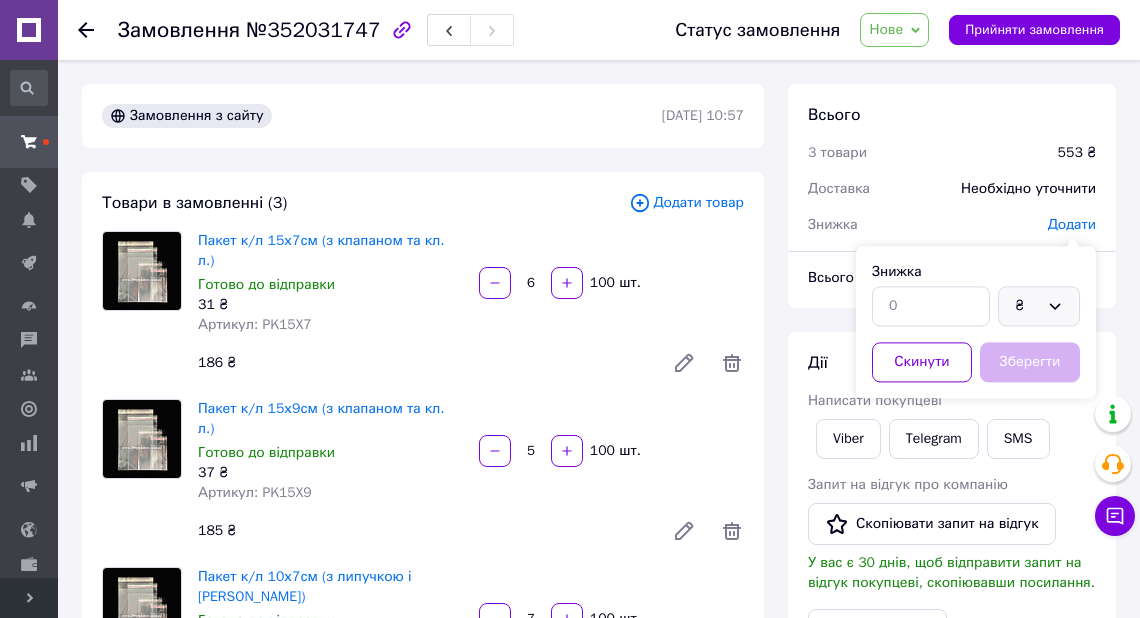 click on "₴" at bounding box center (1027, 306) 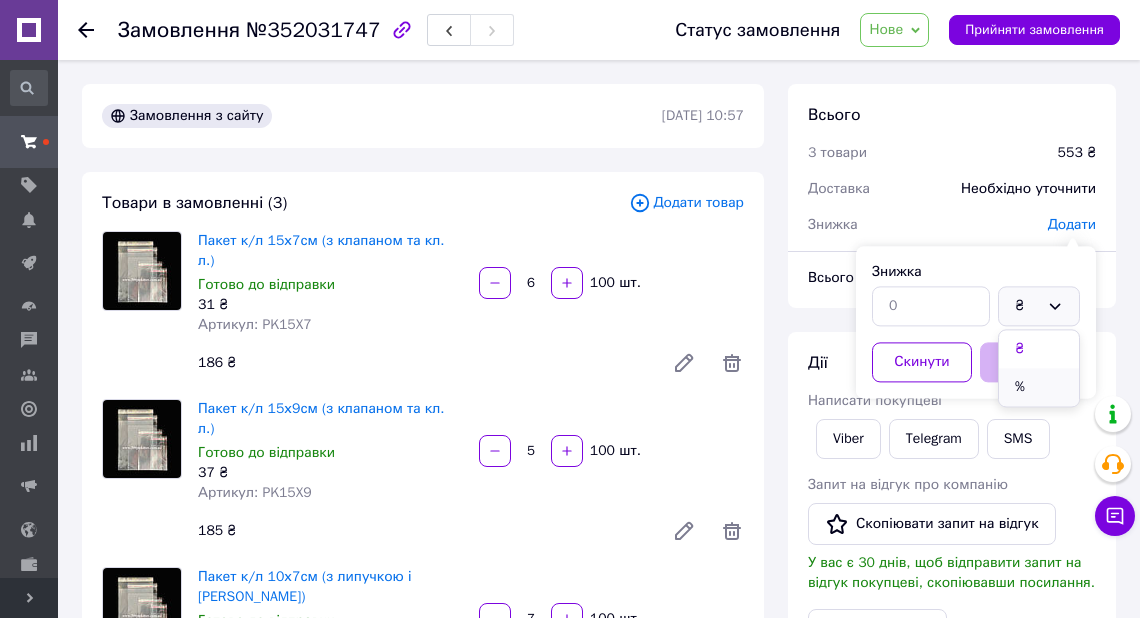 click on "%" at bounding box center (1039, 387) 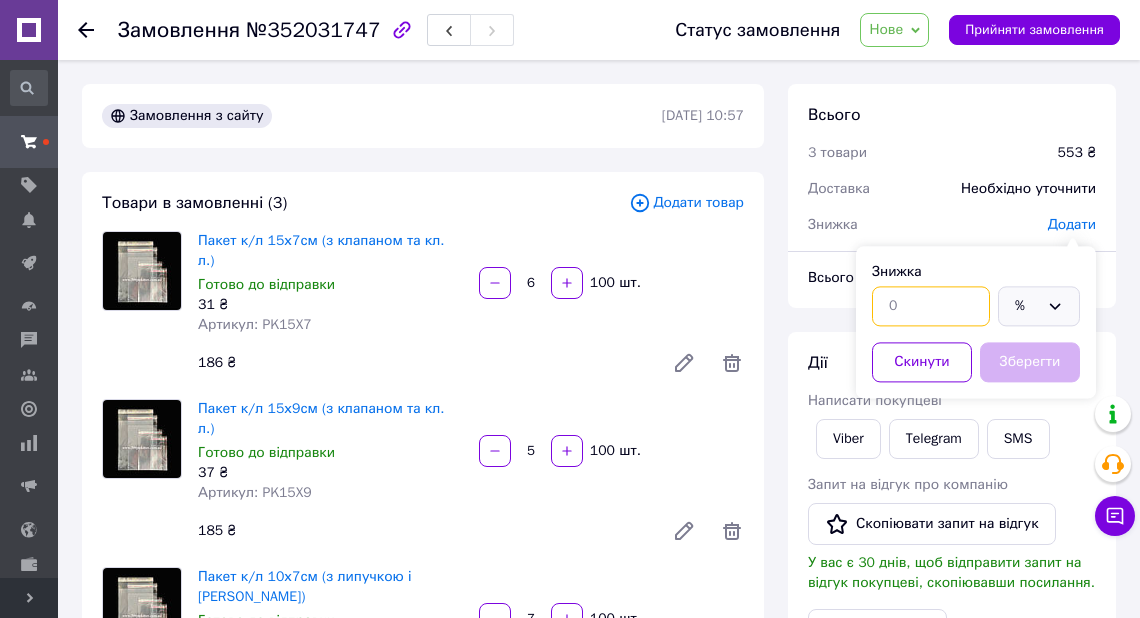 click at bounding box center (931, 306) 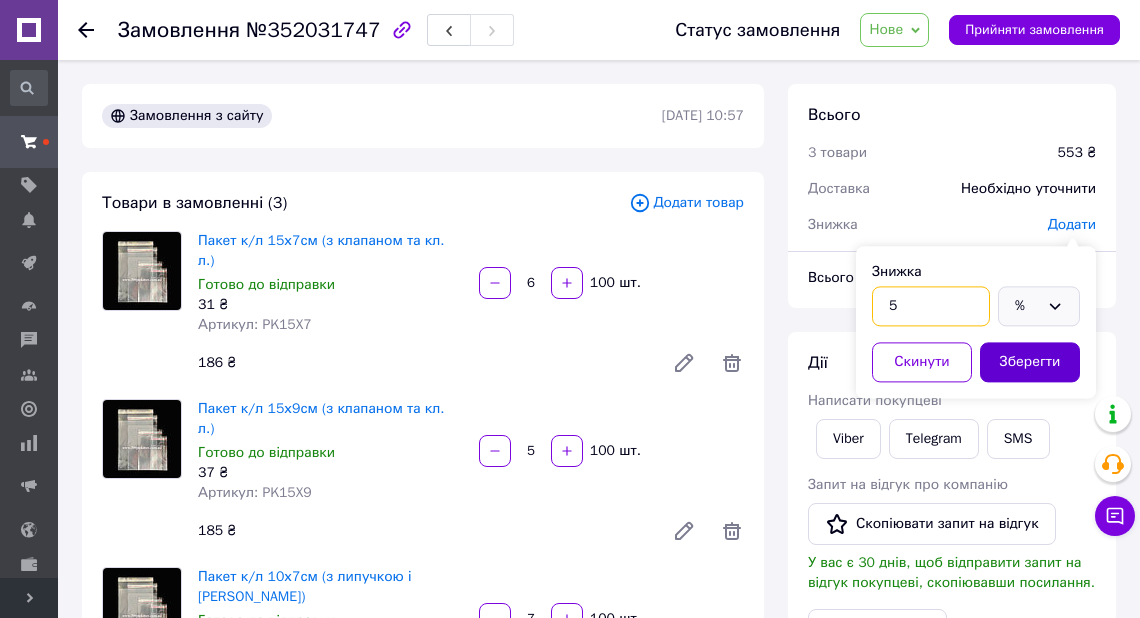 type on "5" 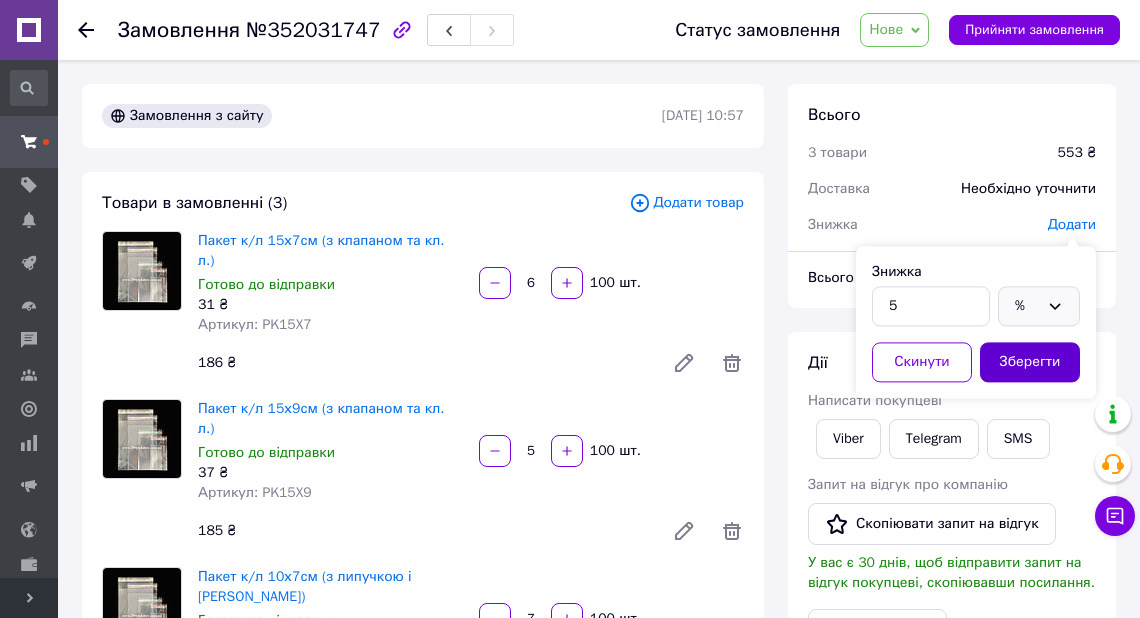 click on "Зберегти" at bounding box center (1030, 362) 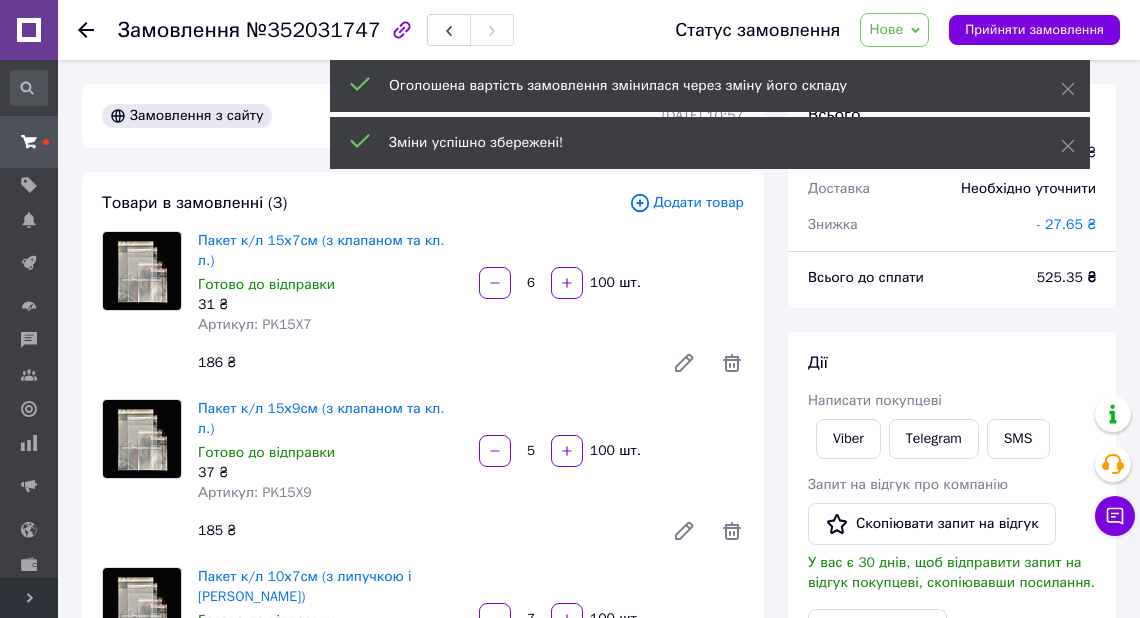click on "Написати покупцеві" at bounding box center (875, 400) 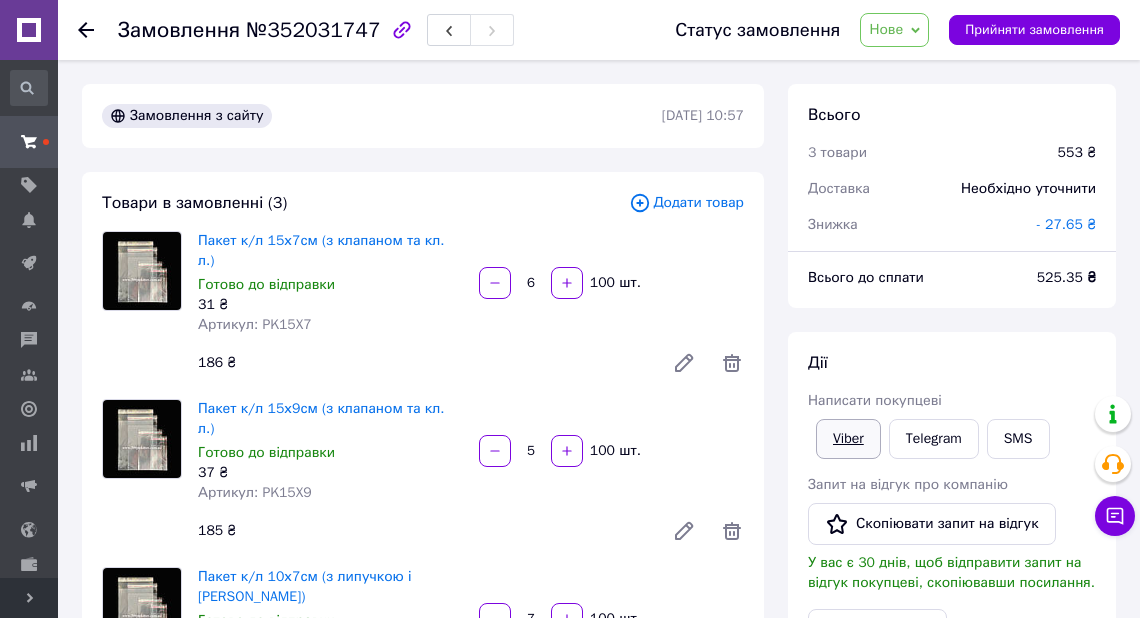 click on "Viber" at bounding box center [848, 439] 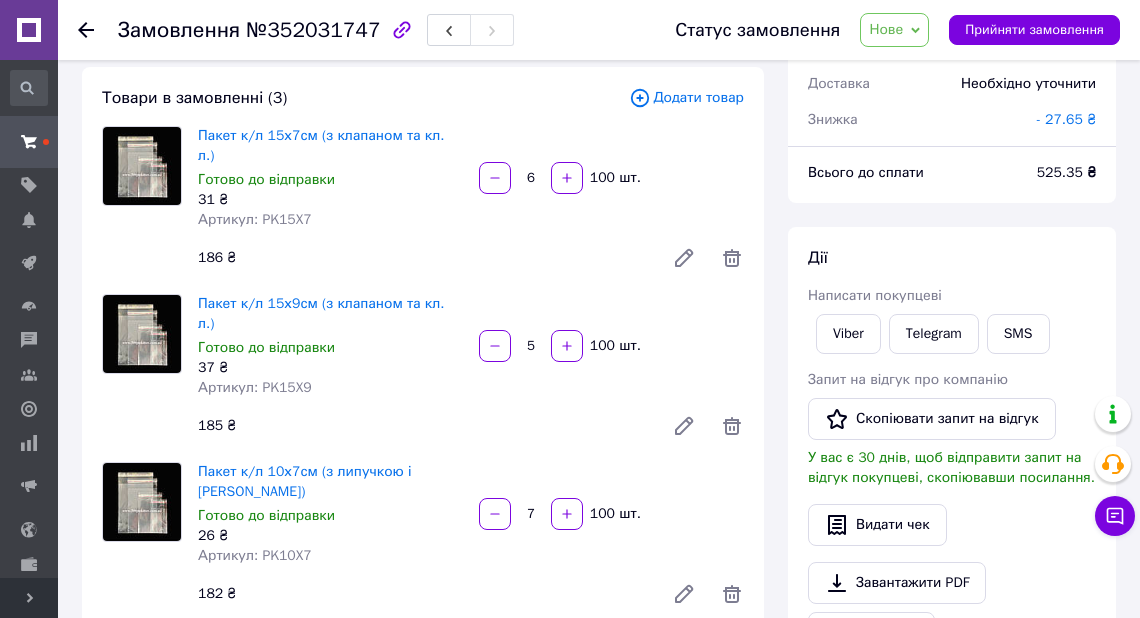 scroll, scrollTop: 80, scrollLeft: 0, axis: vertical 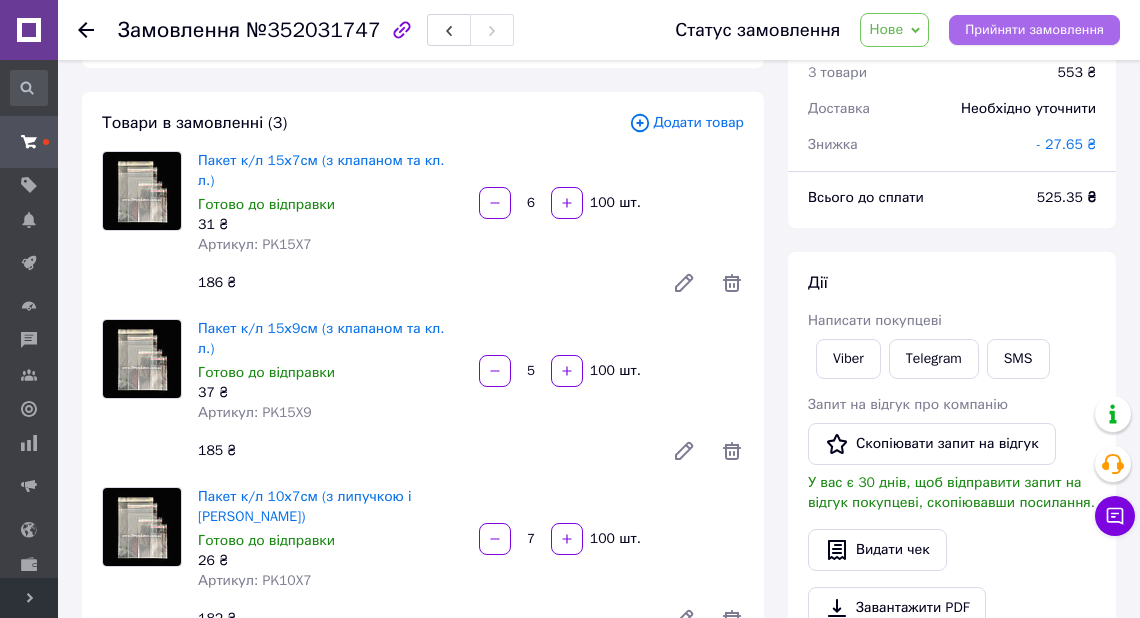 click on "Прийняти замовлення" at bounding box center (1034, 30) 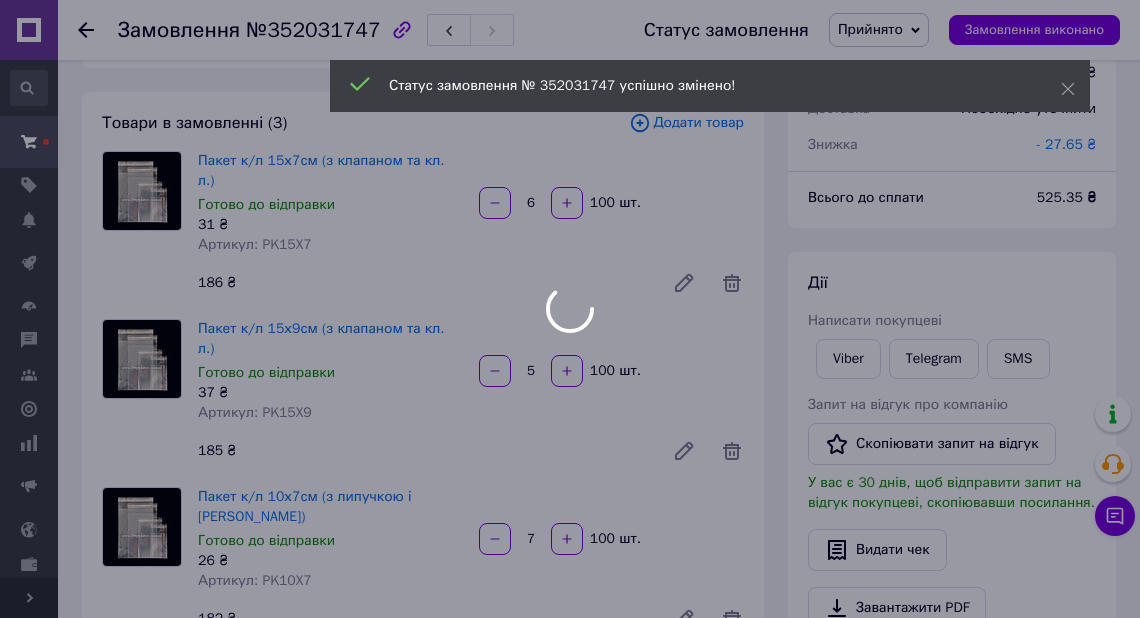 click at bounding box center (570, 309) 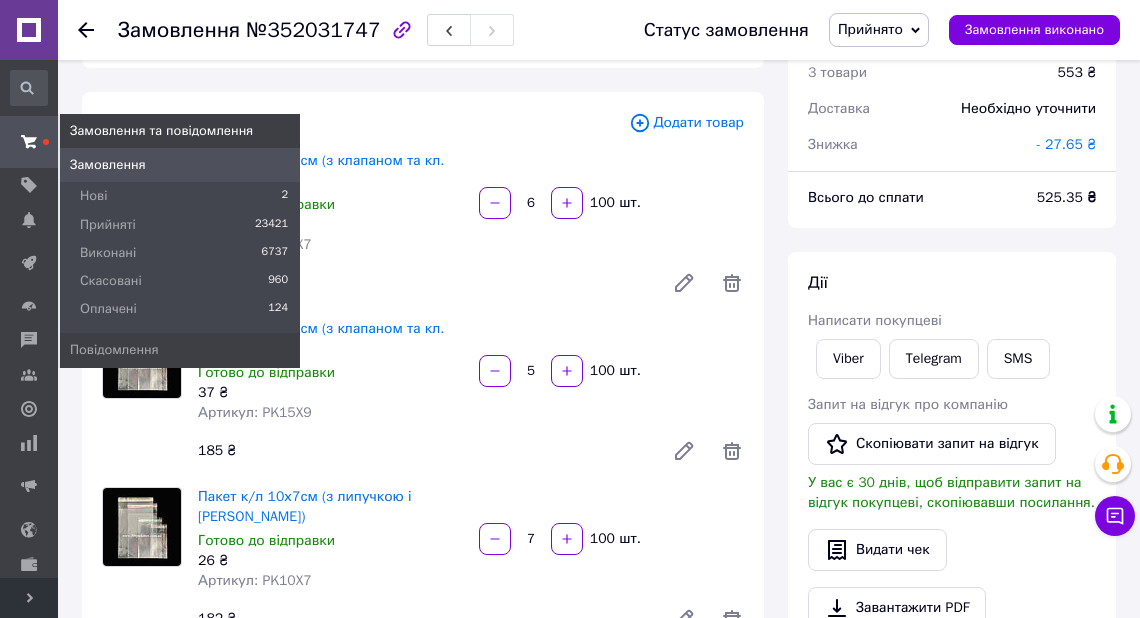 click 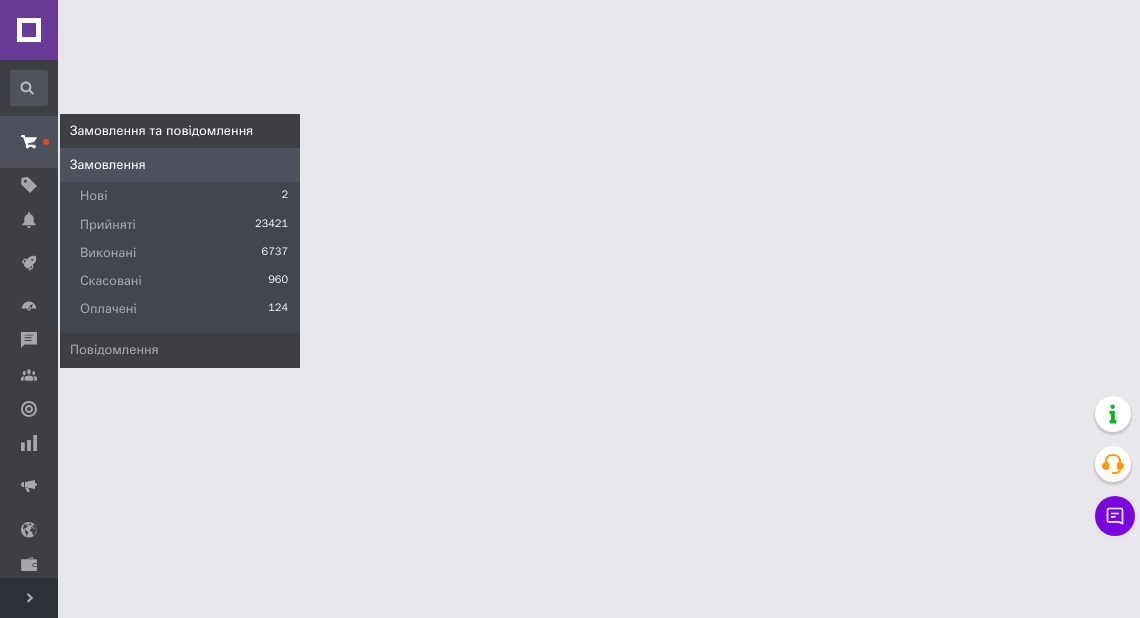 scroll, scrollTop: 0, scrollLeft: 0, axis: both 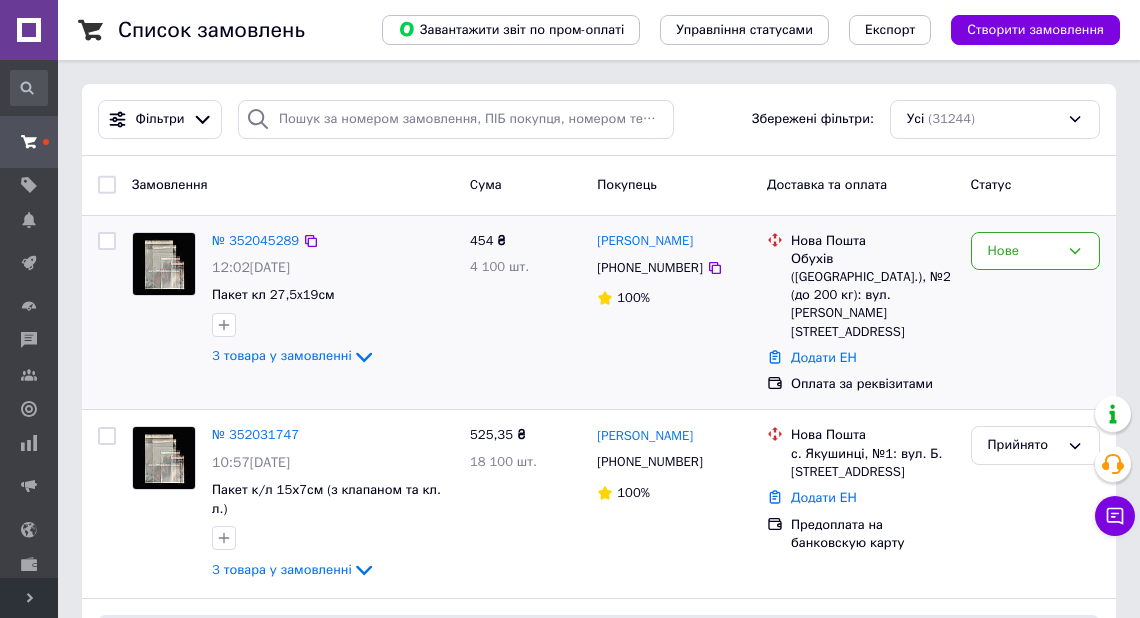 click at bounding box center (164, 264) 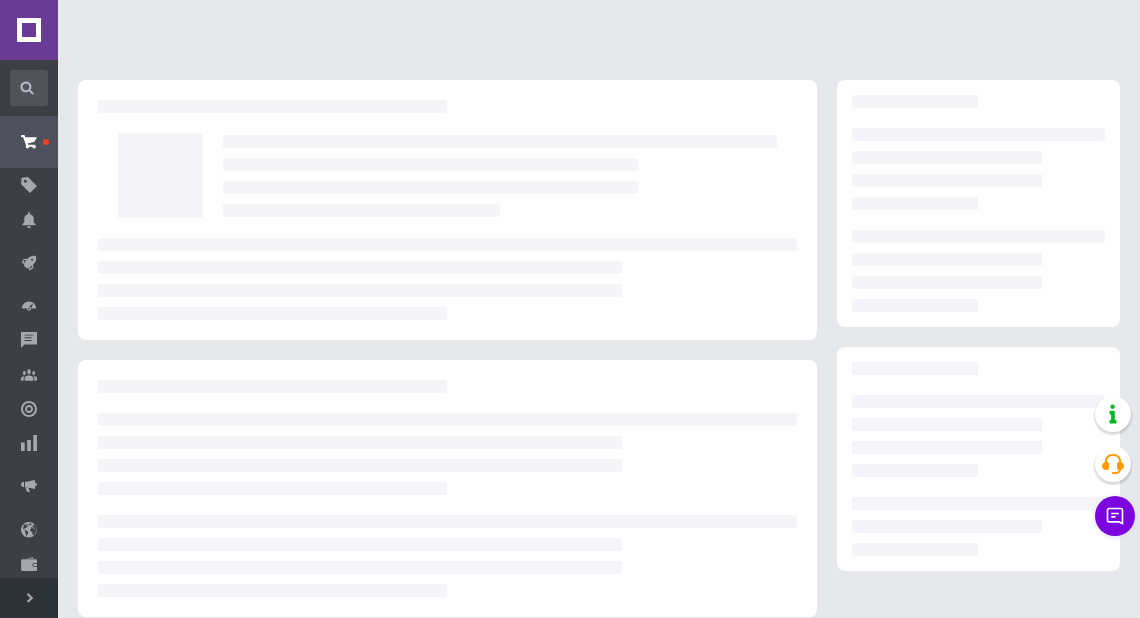 scroll, scrollTop: 0, scrollLeft: 0, axis: both 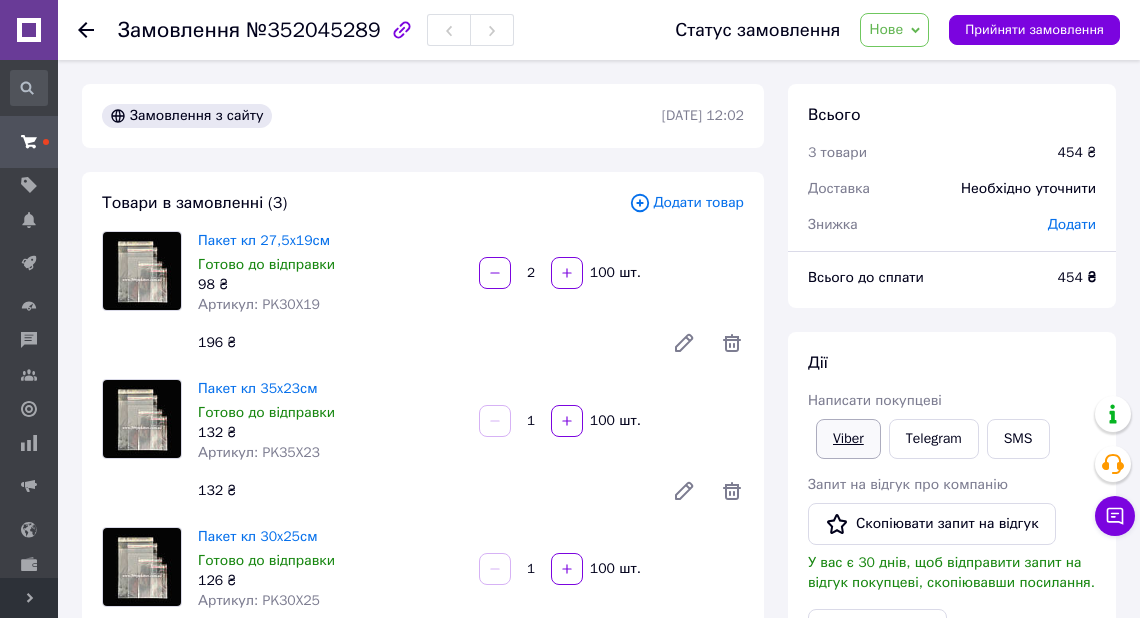 click on "Viber" at bounding box center [848, 439] 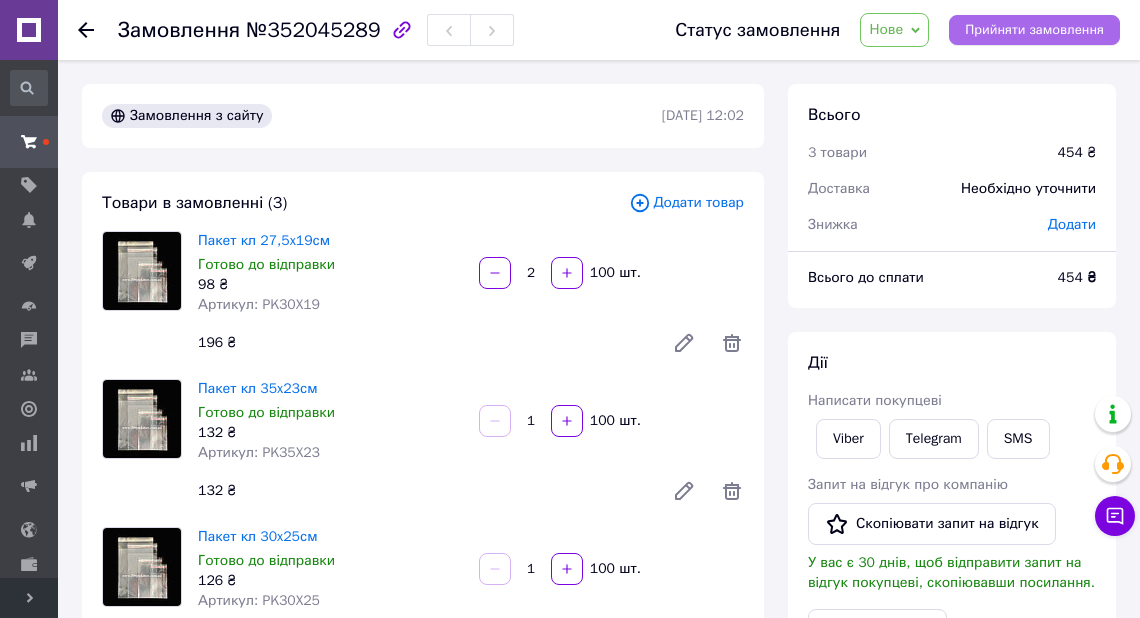 click on "Прийняти замовлення" at bounding box center [1034, 30] 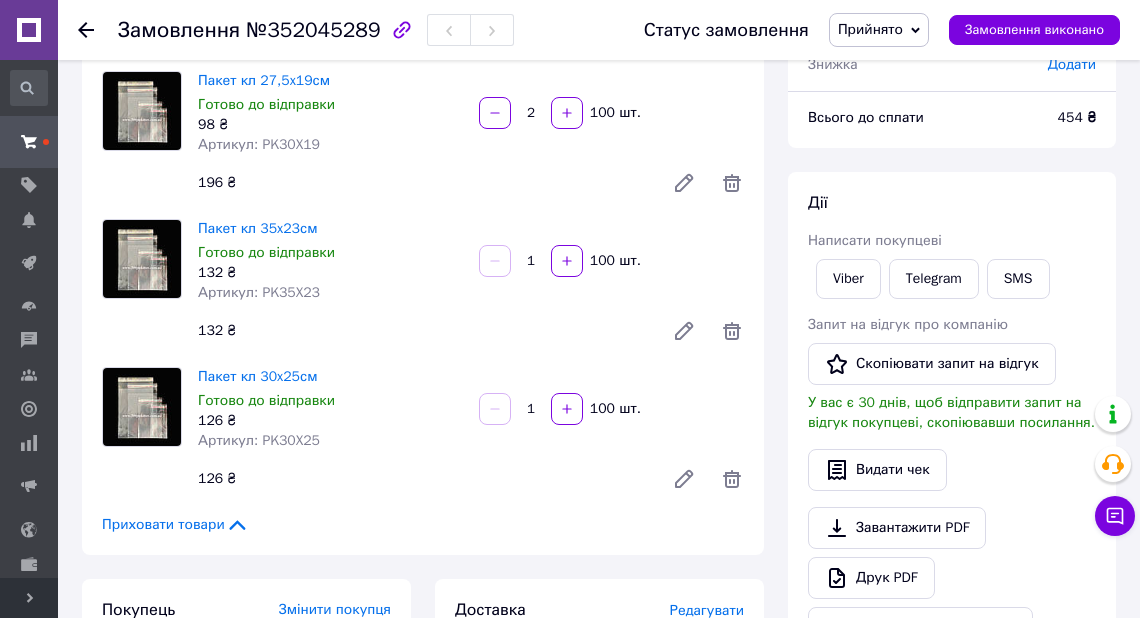 scroll, scrollTop: 80, scrollLeft: 0, axis: vertical 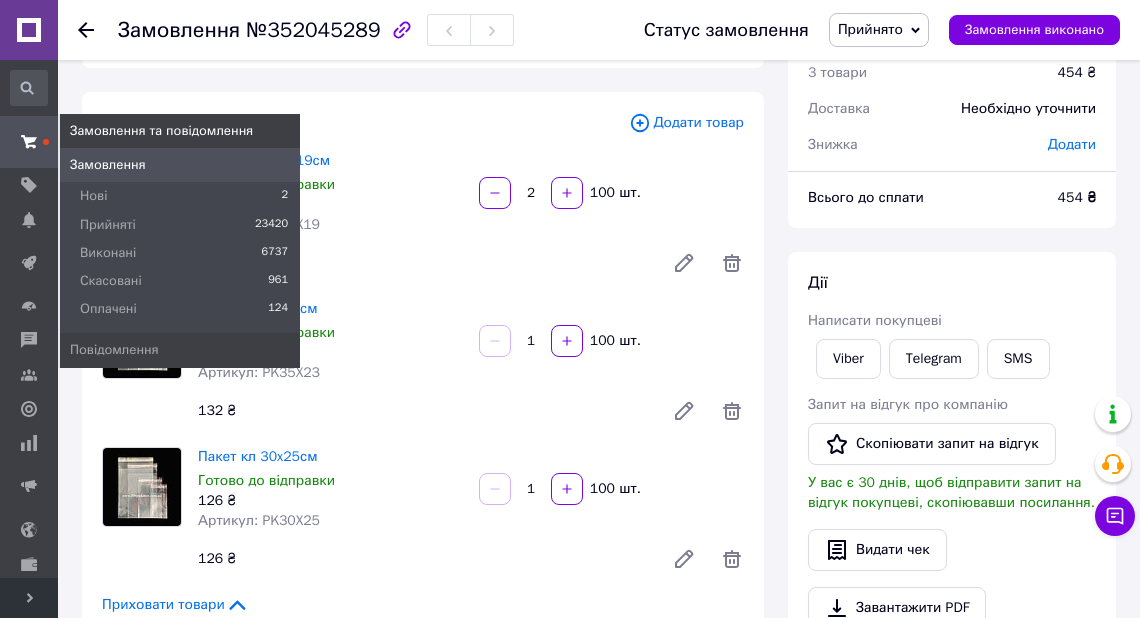 click 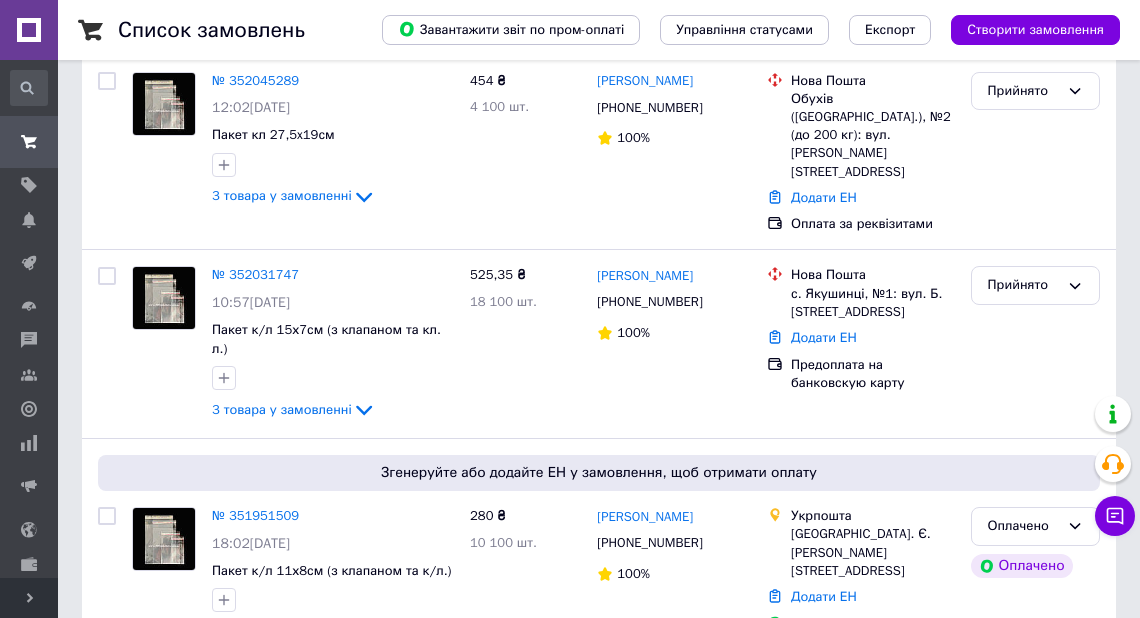 scroll, scrollTop: 0, scrollLeft: 0, axis: both 